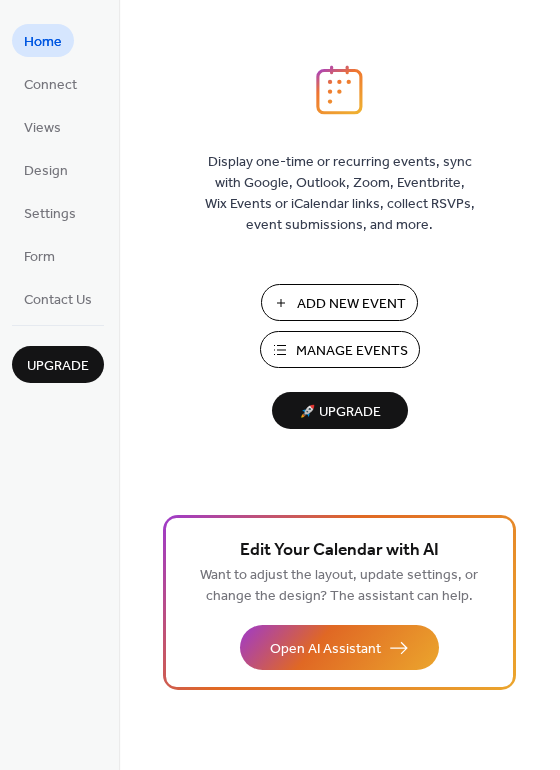 scroll, scrollTop: 0, scrollLeft: 0, axis: both 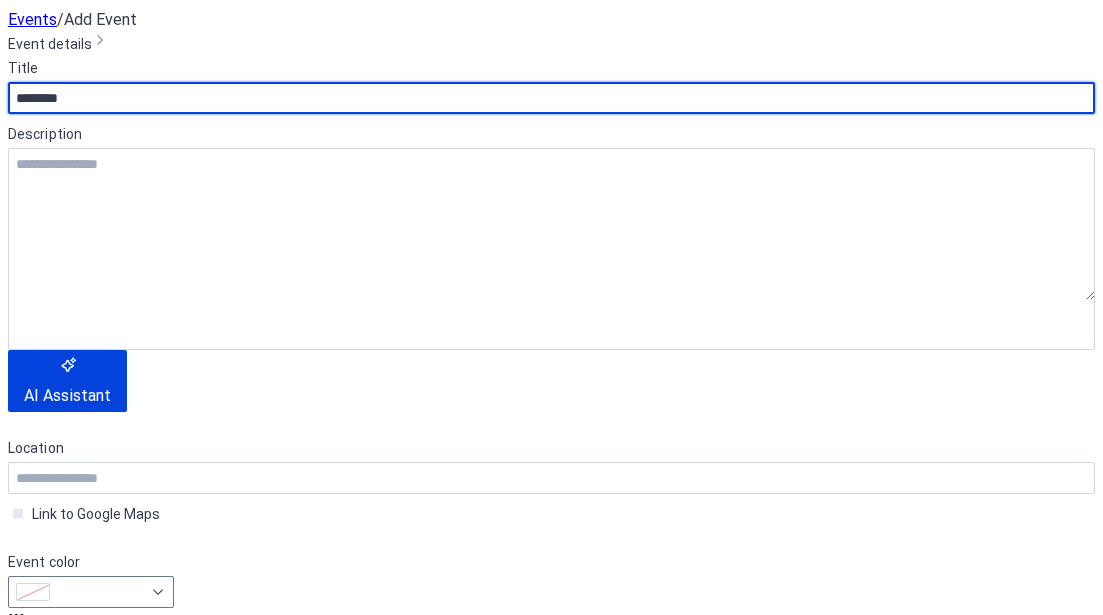 type on "********" 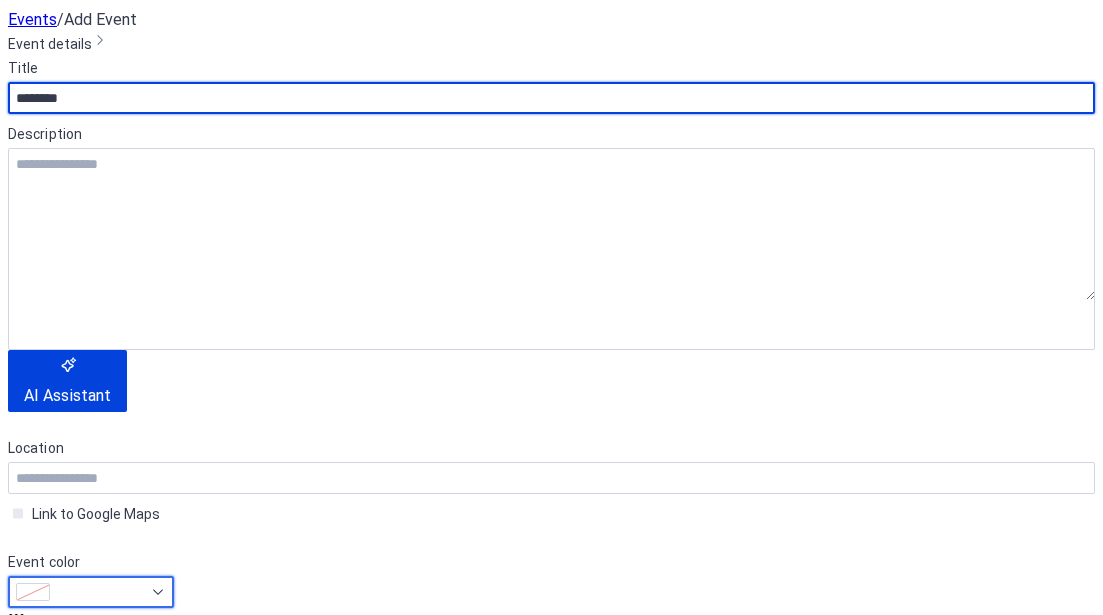 click at bounding box center [91, 592] 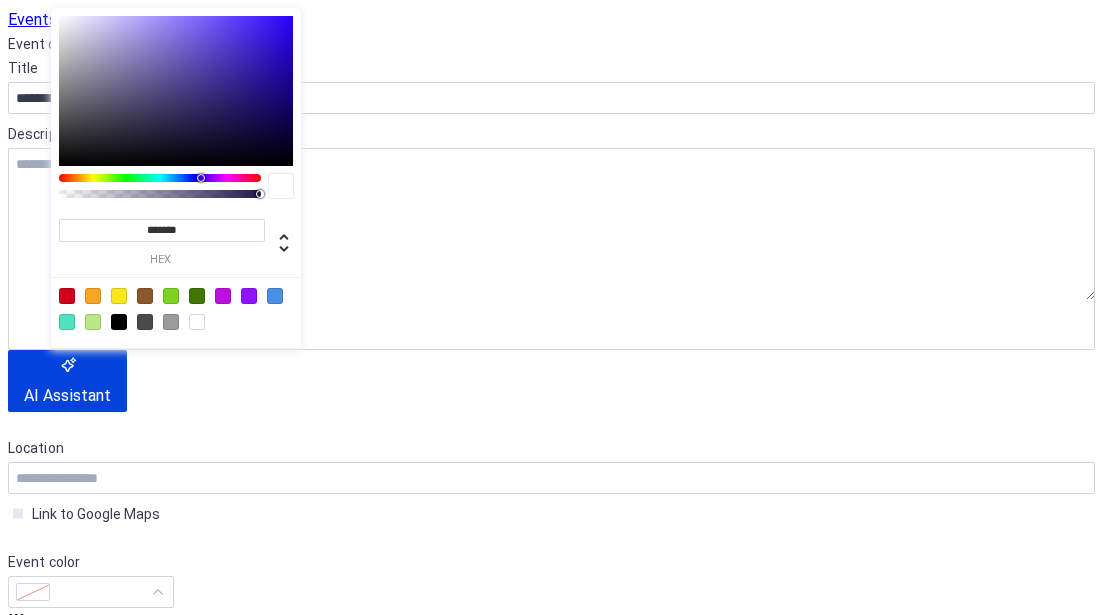 click at bounding box center [119, 296] 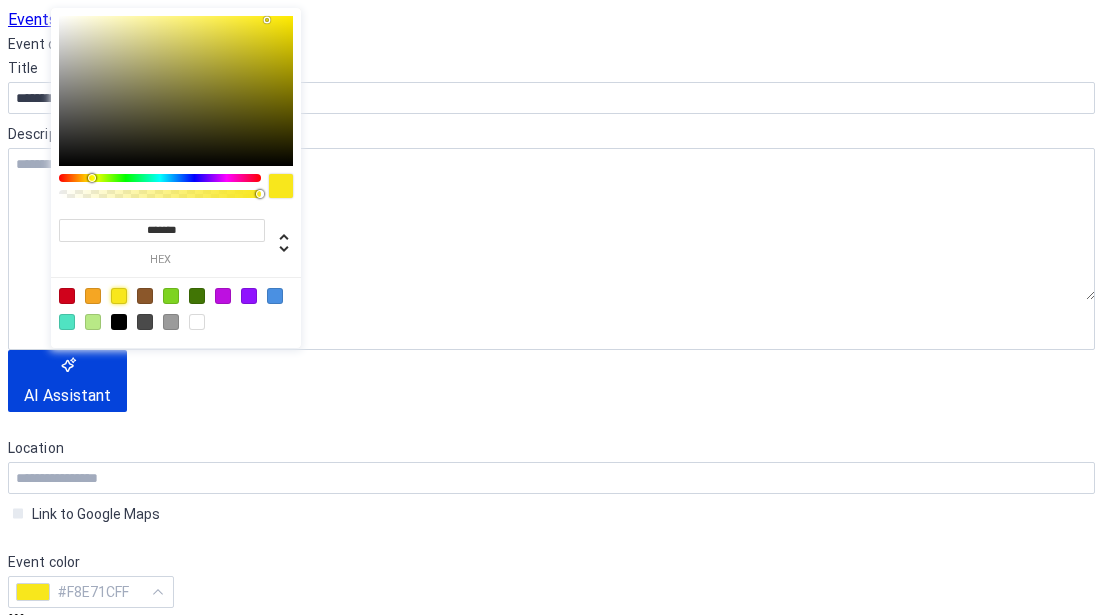 drag, startPoint x: 102, startPoint y: 67, endPoint x: 91, endPoint y: 147, distance: 80.75271 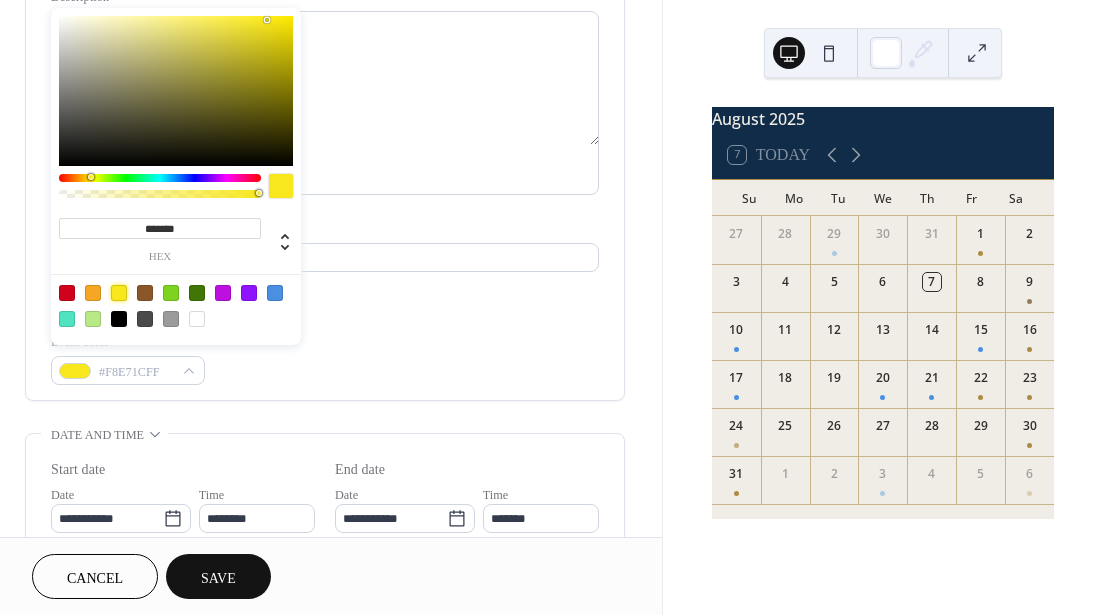 click at bounding box center [176, 91] 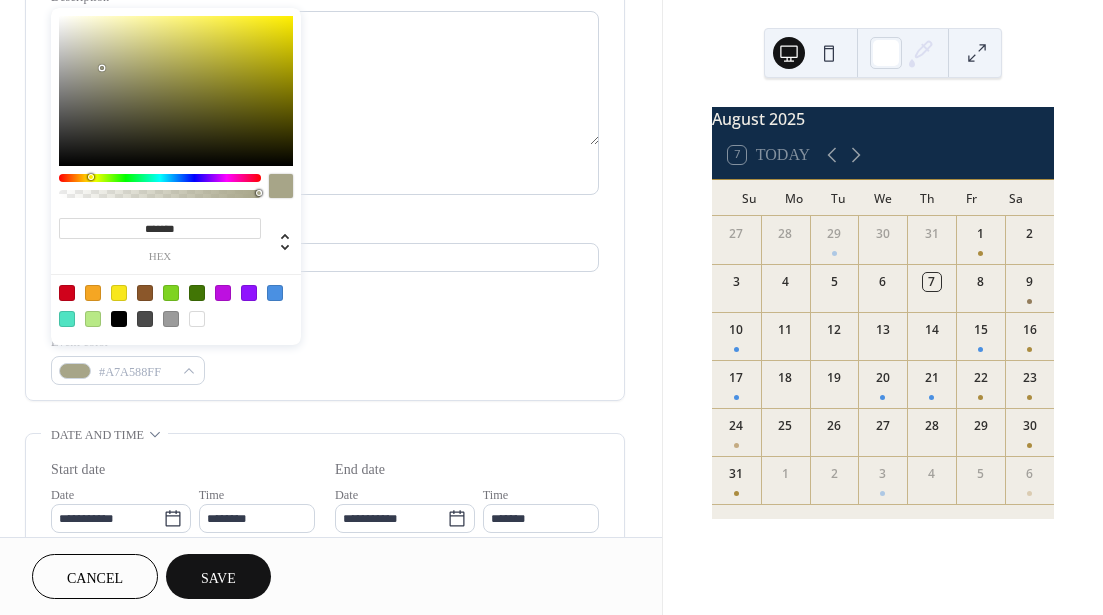 click at bounding box center (176, 91) 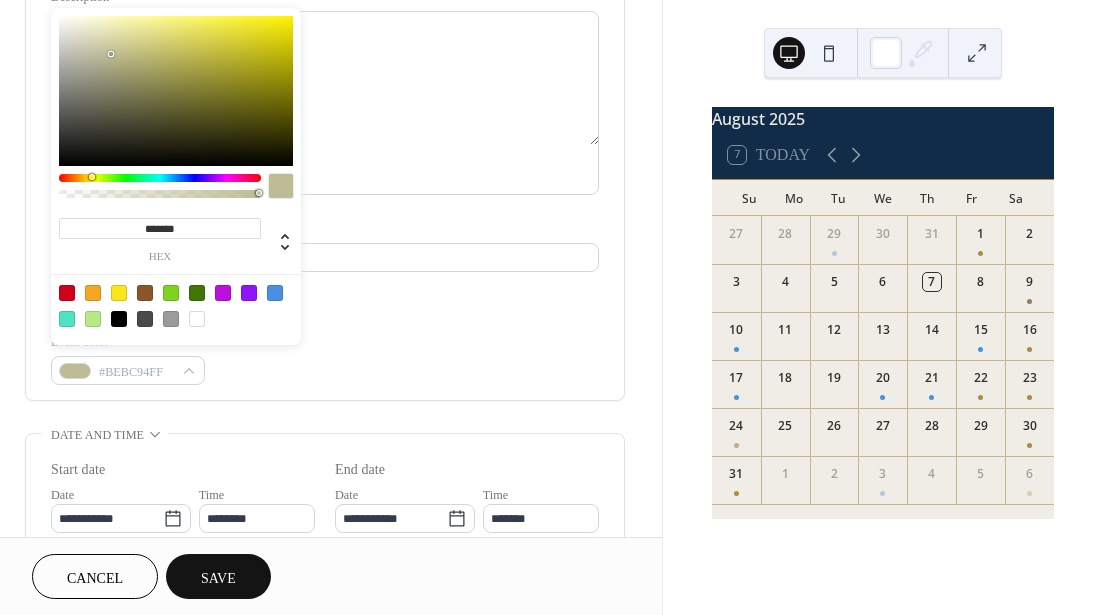 click at bounding box center (176, 91) 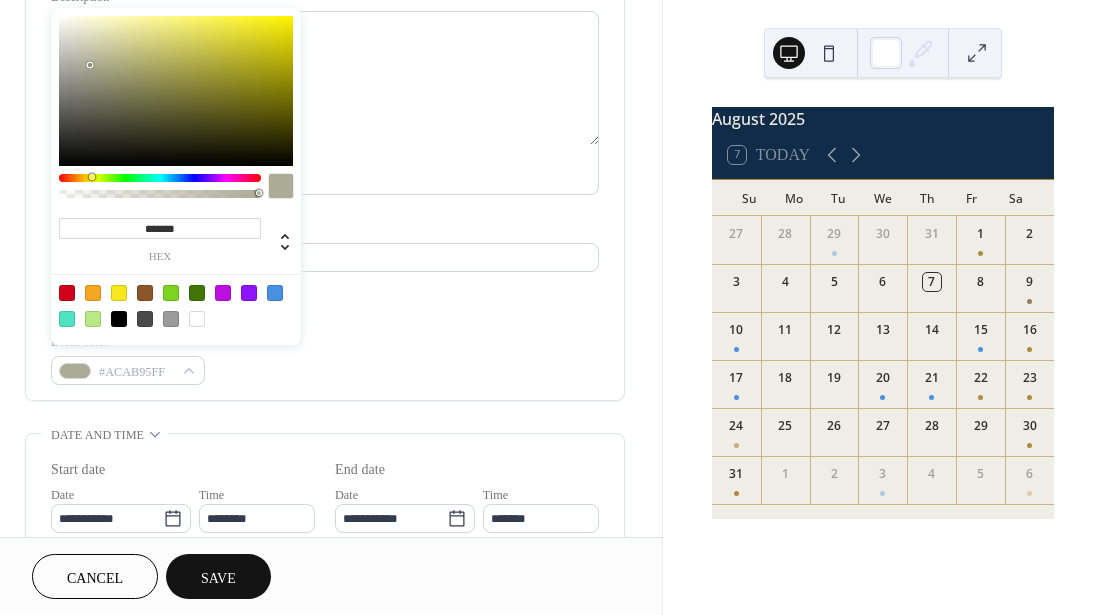 click at bounding box center (93, 293) 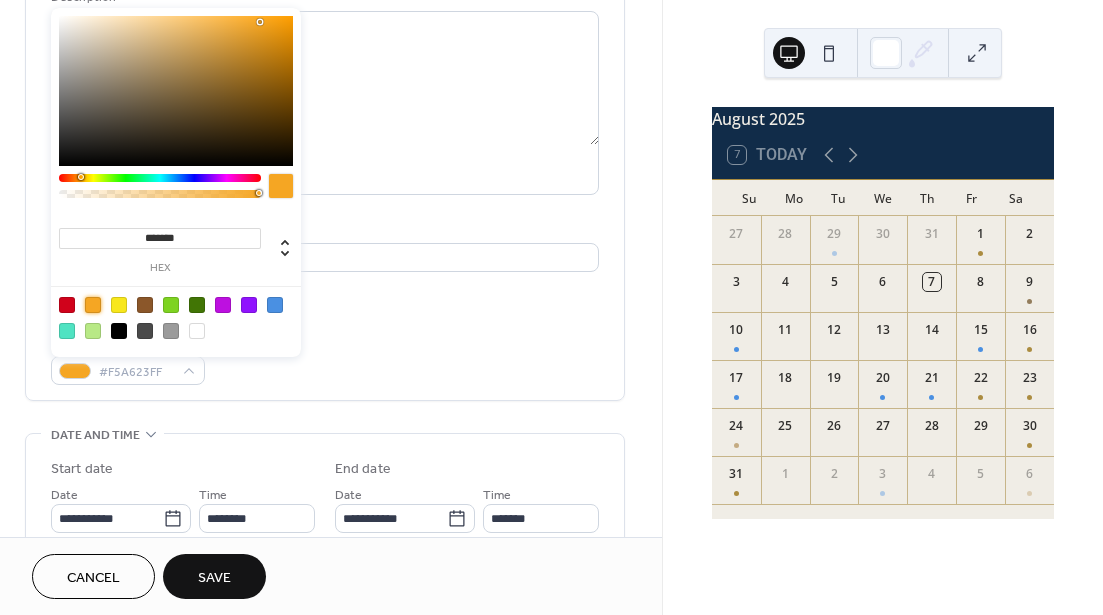 click at bounding box center [176, 91] 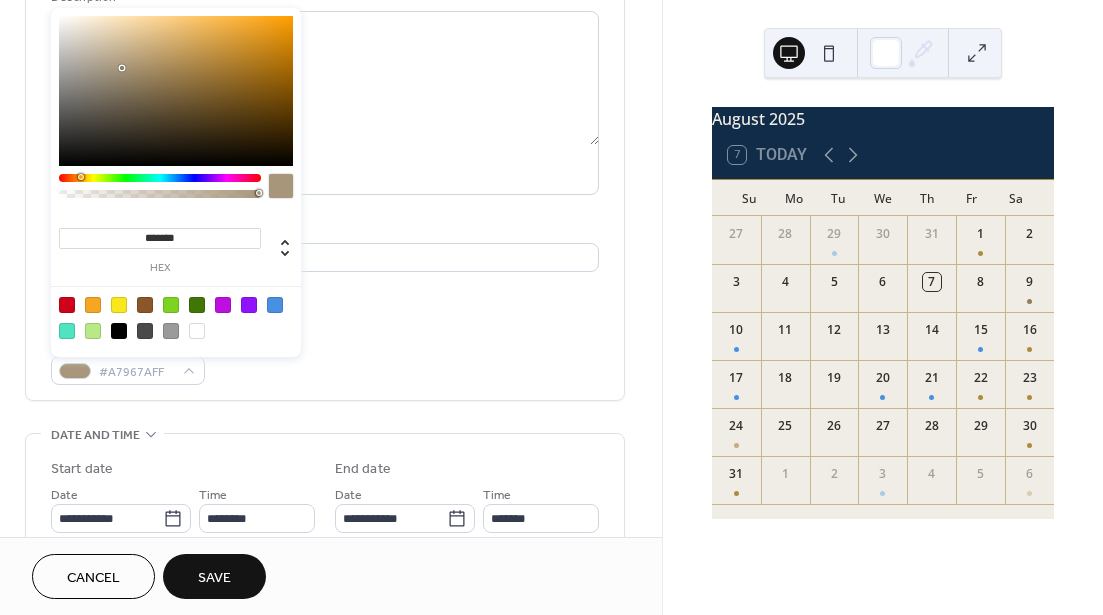 type on "*******" 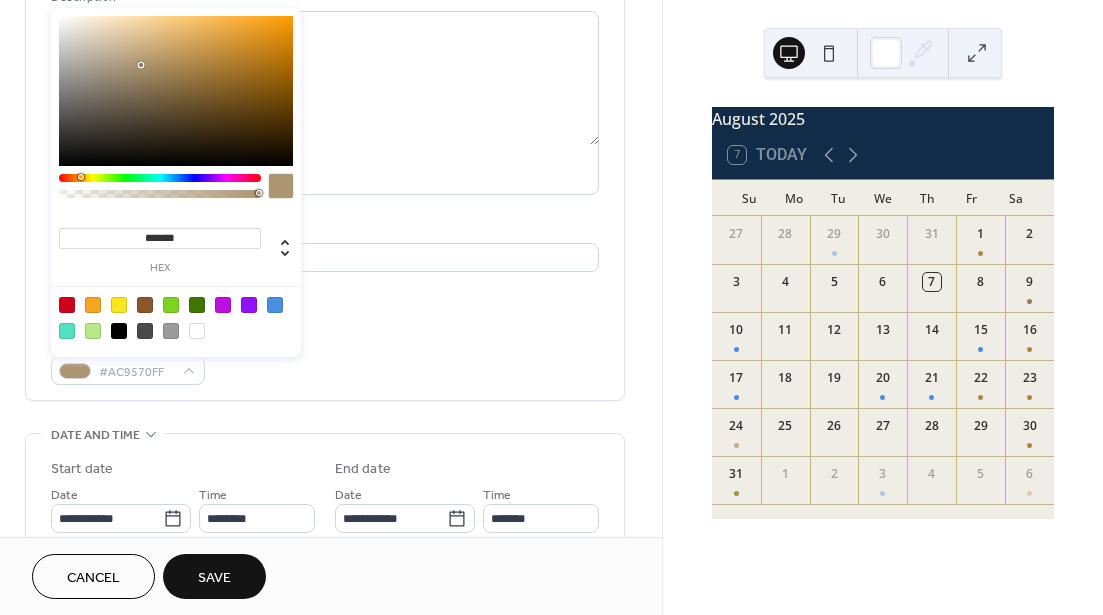 click at bounding box center (176, 91) 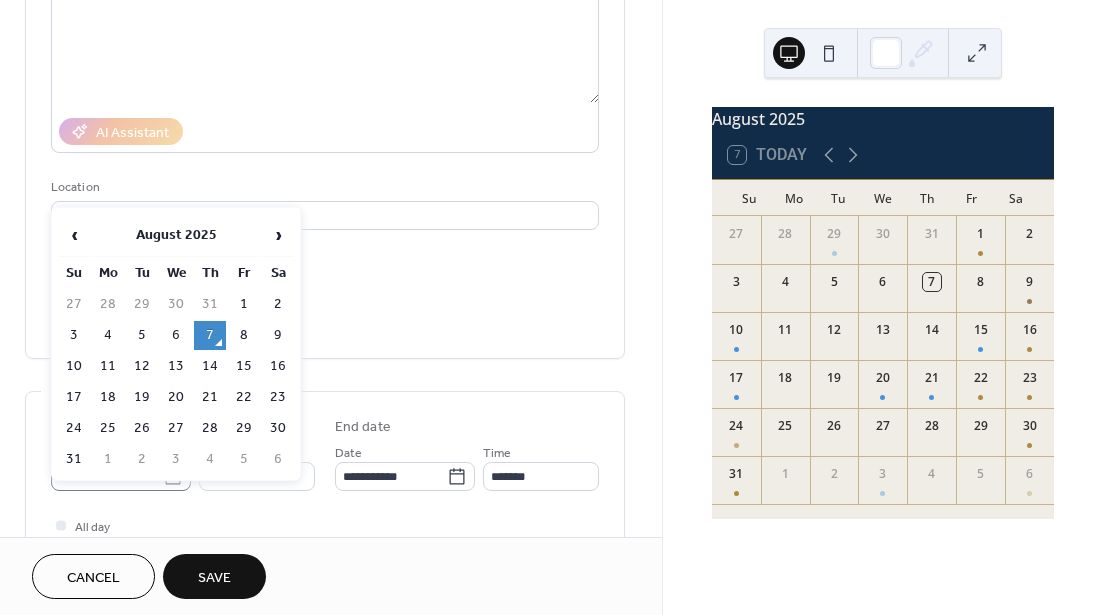click 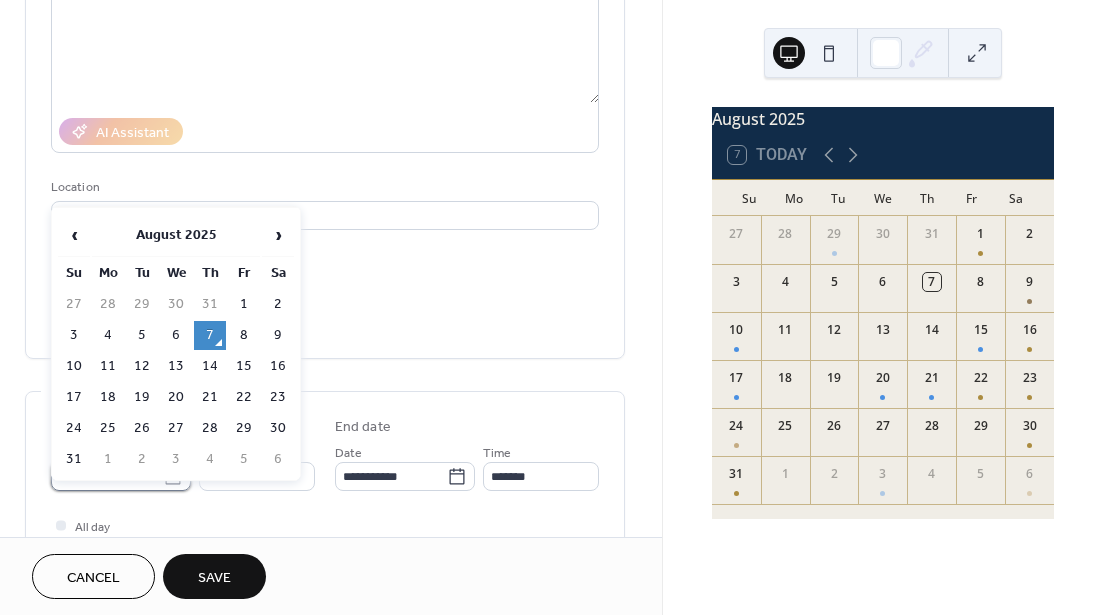 click on "**********" at bounding box center (107, 476) 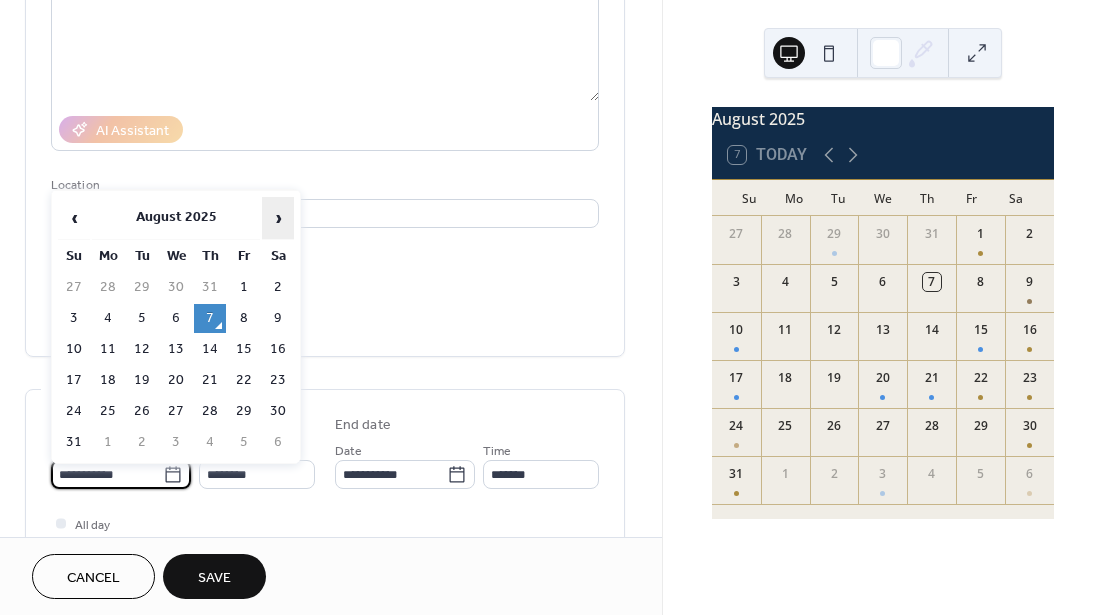 click on "›" at bounding box center (278, 218) 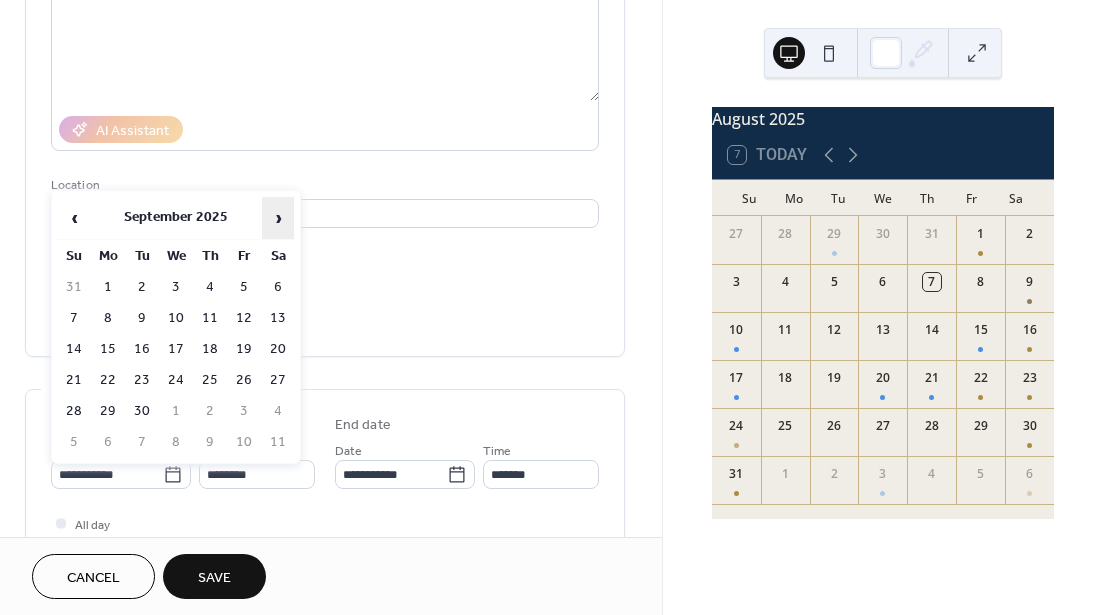 click on "›" at bounding box center (278, 218) 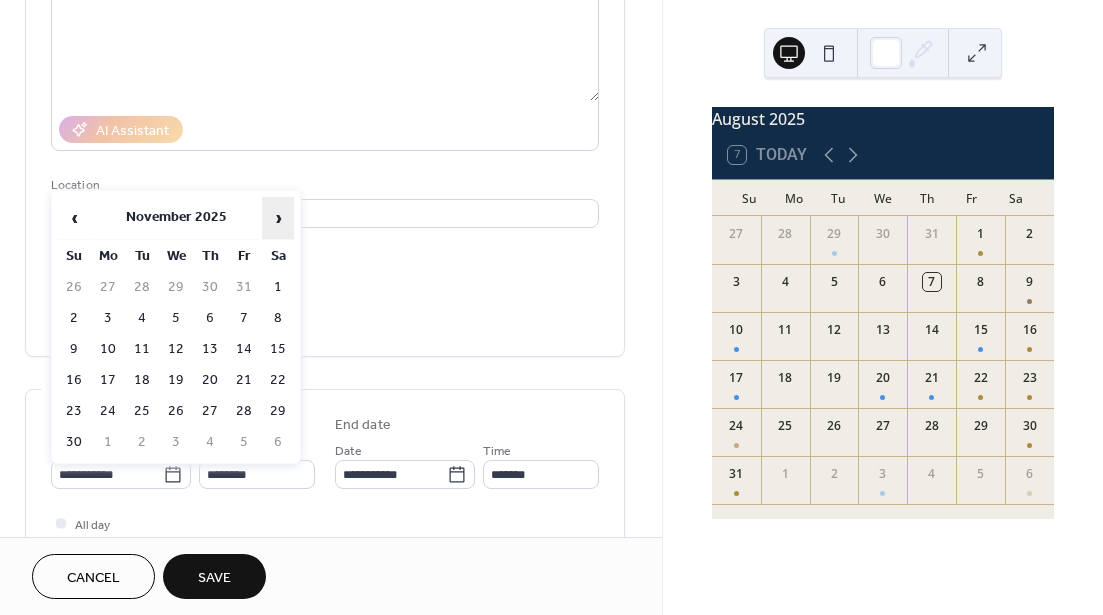 click on "›" at bounding box center (278, 218) 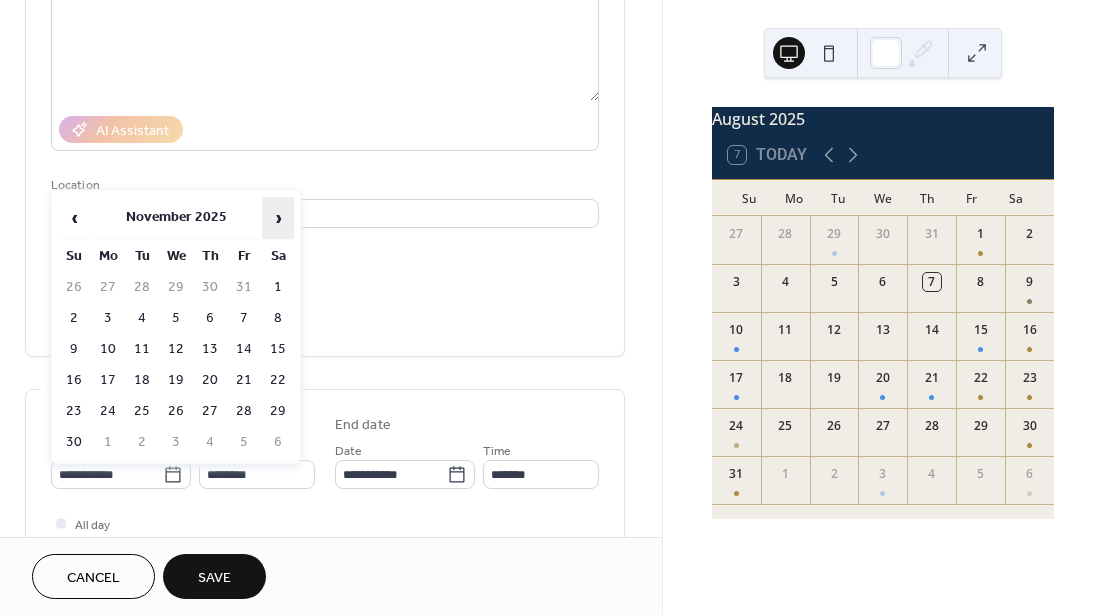 click on "›" at bounding box center [278, 218] 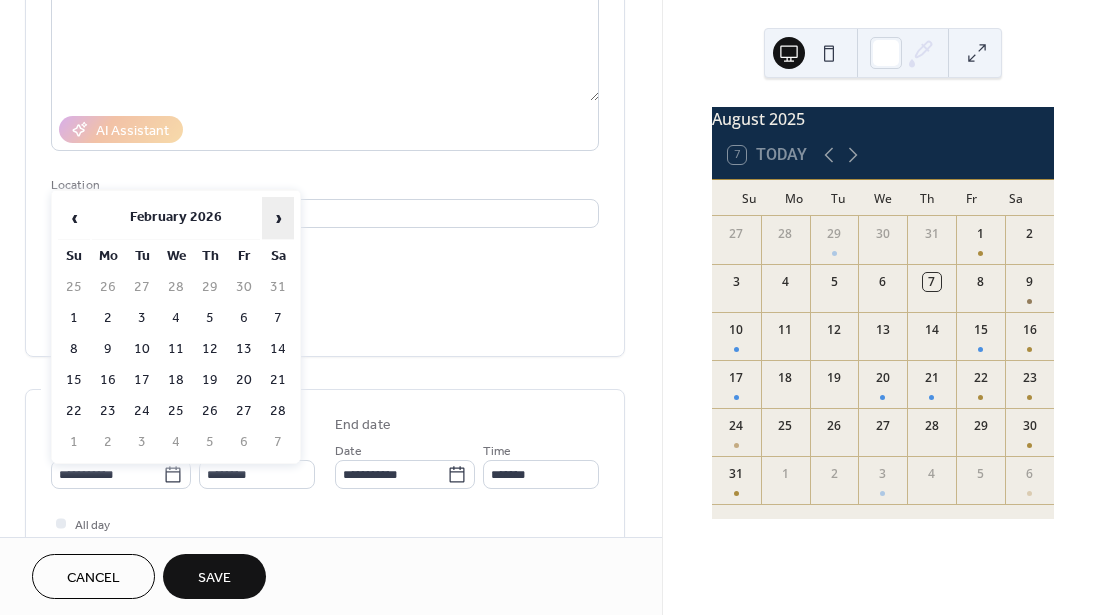 click on "›" at bounding box center (278, 218) 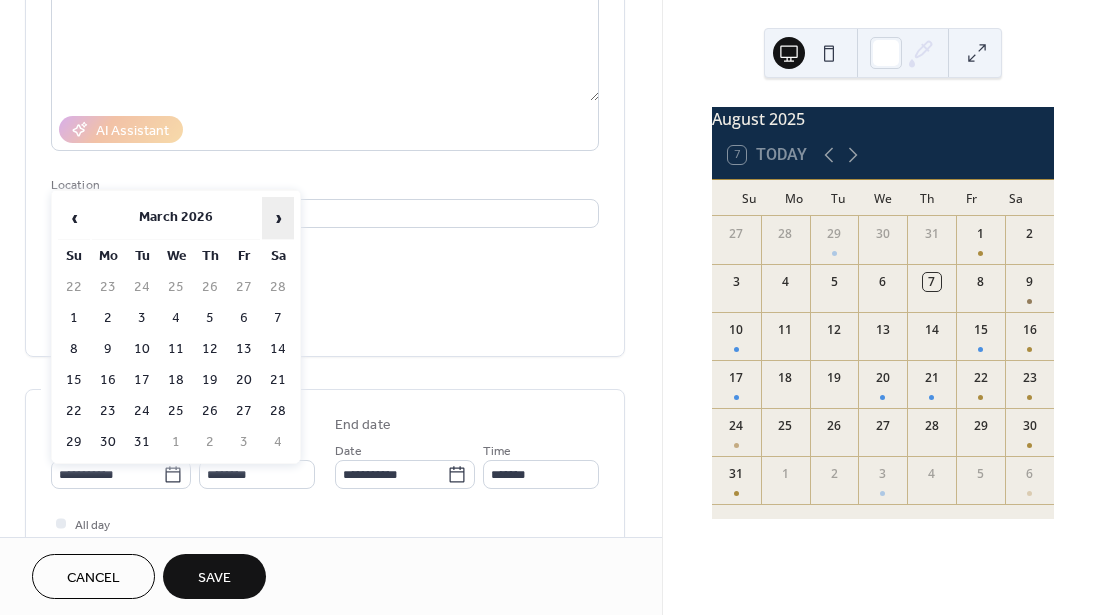 click on "›" at bounding box center [278, 218] 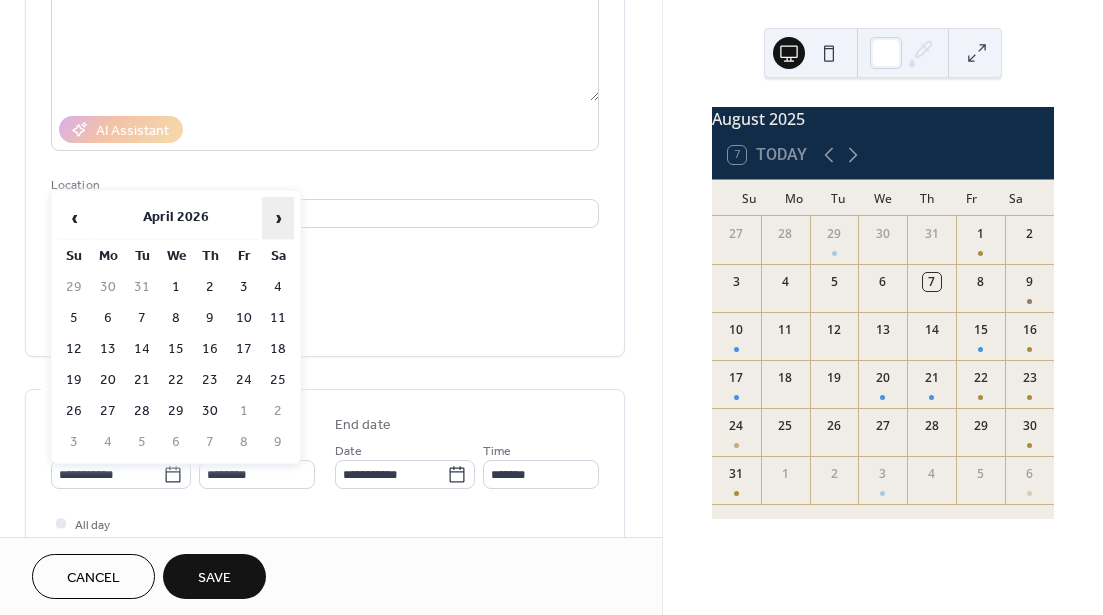 click on "›" at bounding box center [278, 218] 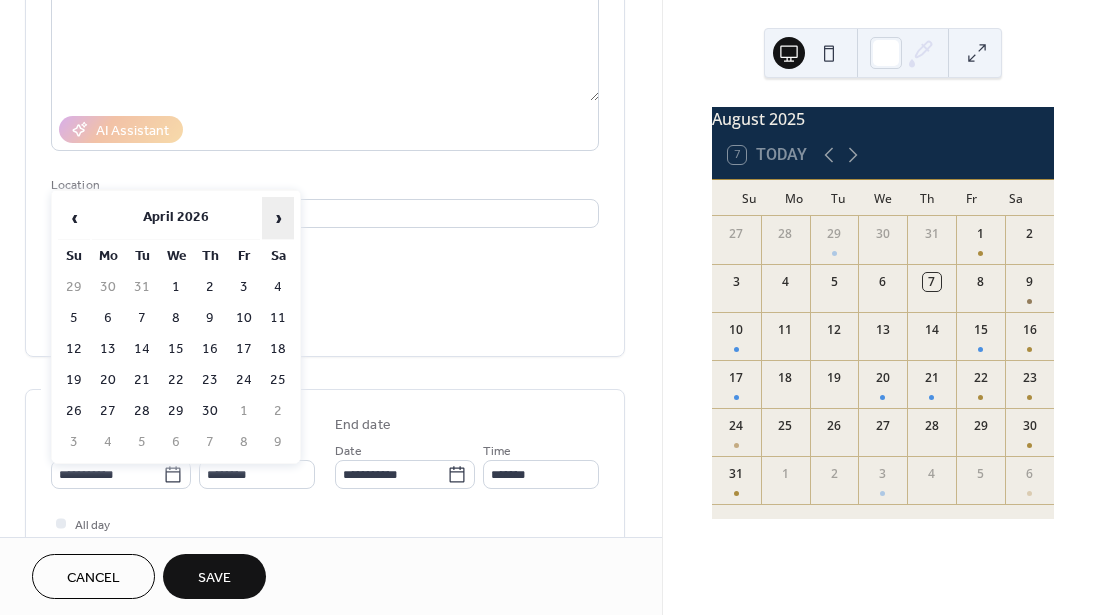 click on "›" at bounding box center [278, 218] 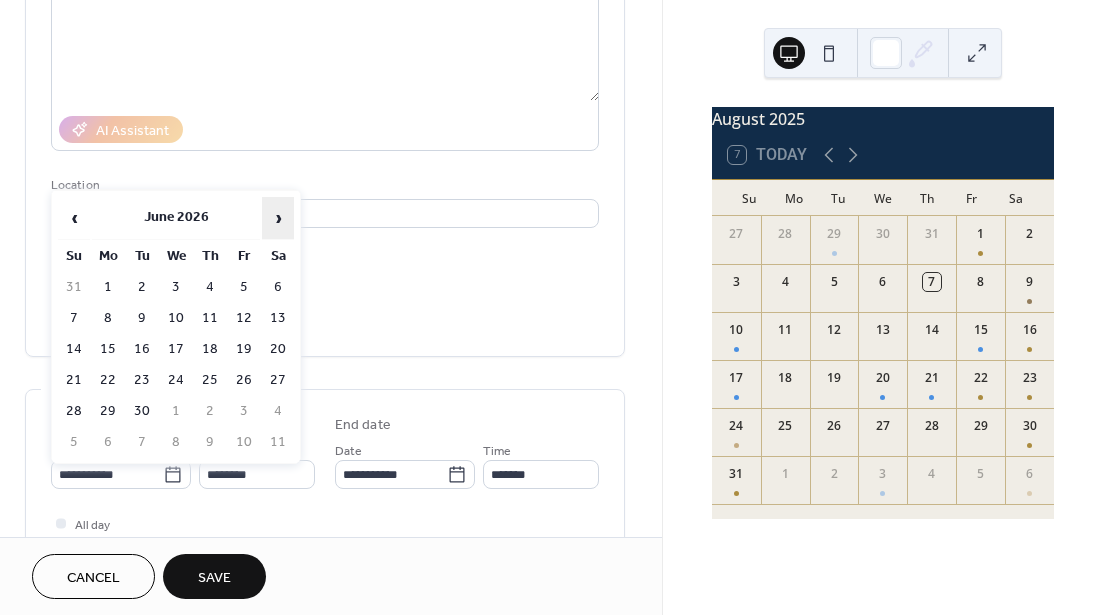 click on "›" at bounding box center [278, 218] 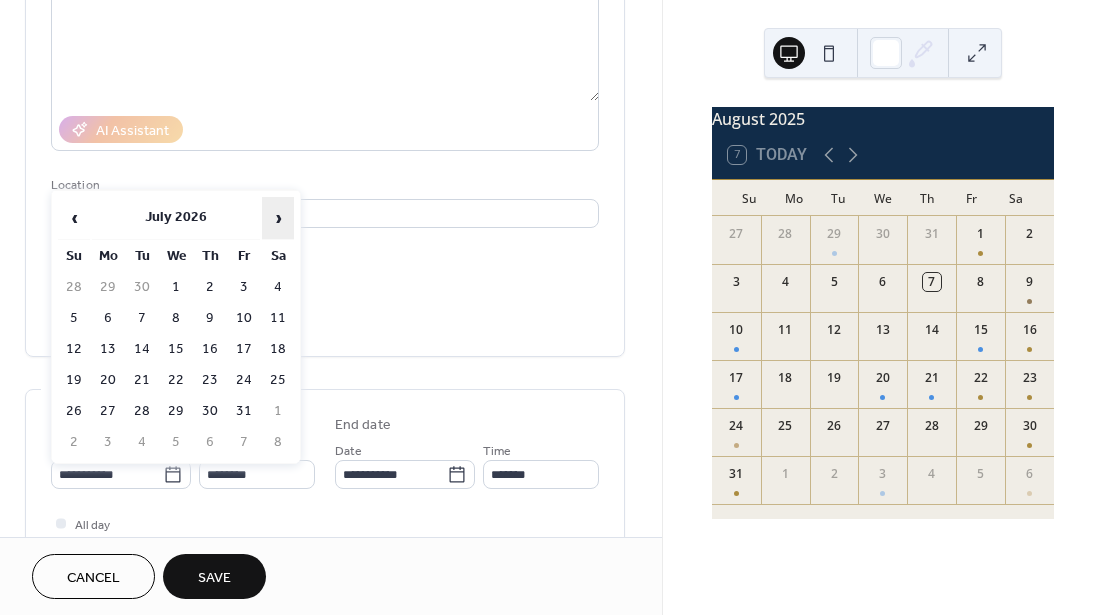 click on "›" at bounding box center [278, 218] 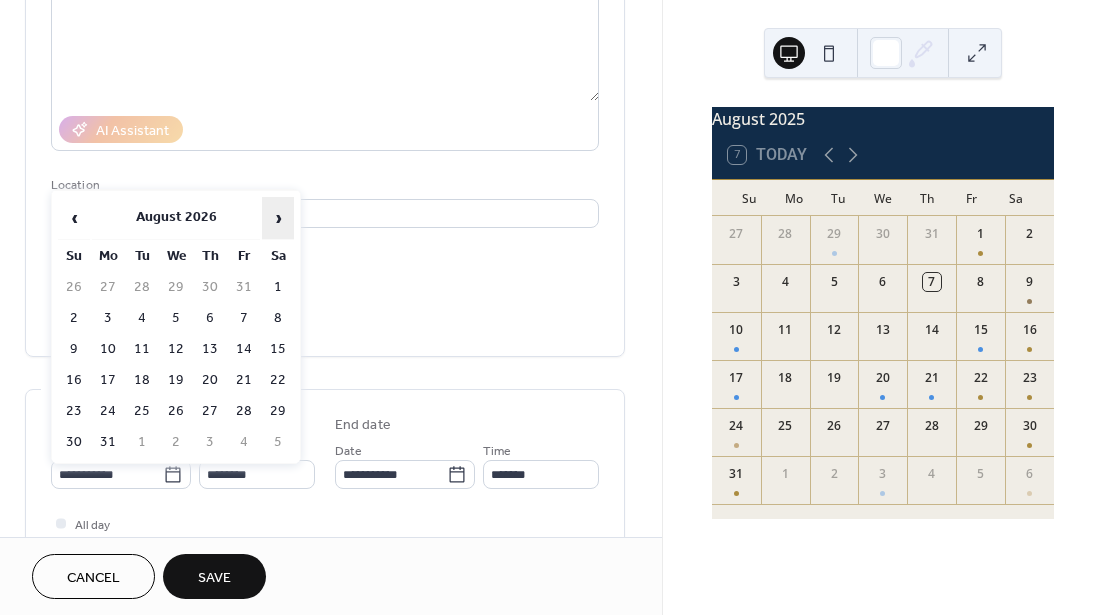 click on "›" at bounding box center (278, 218) 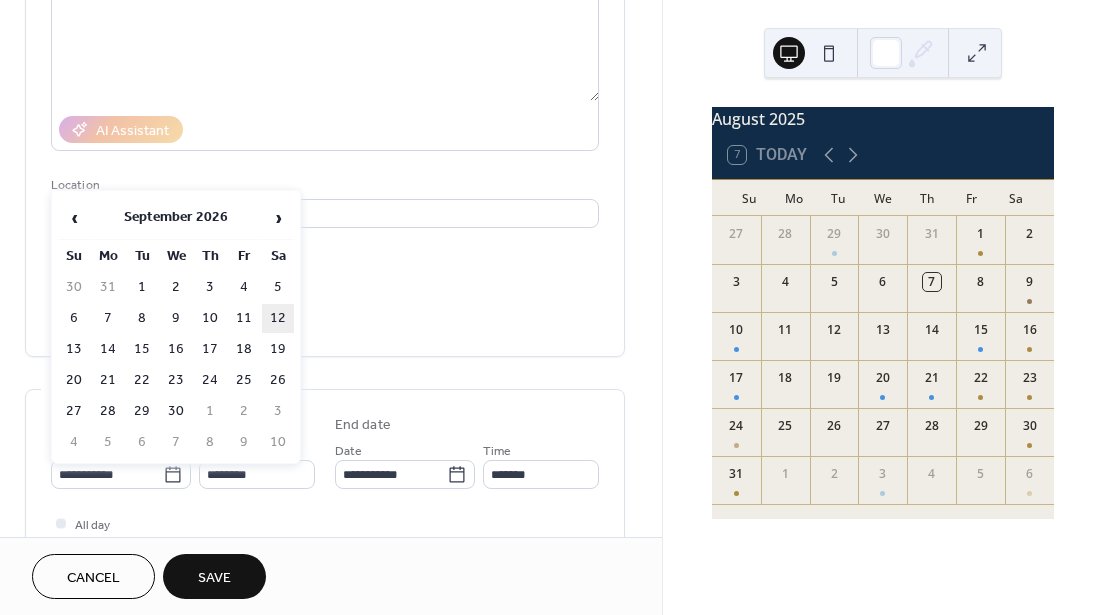 click on "12" at bounding box center (278, 318) 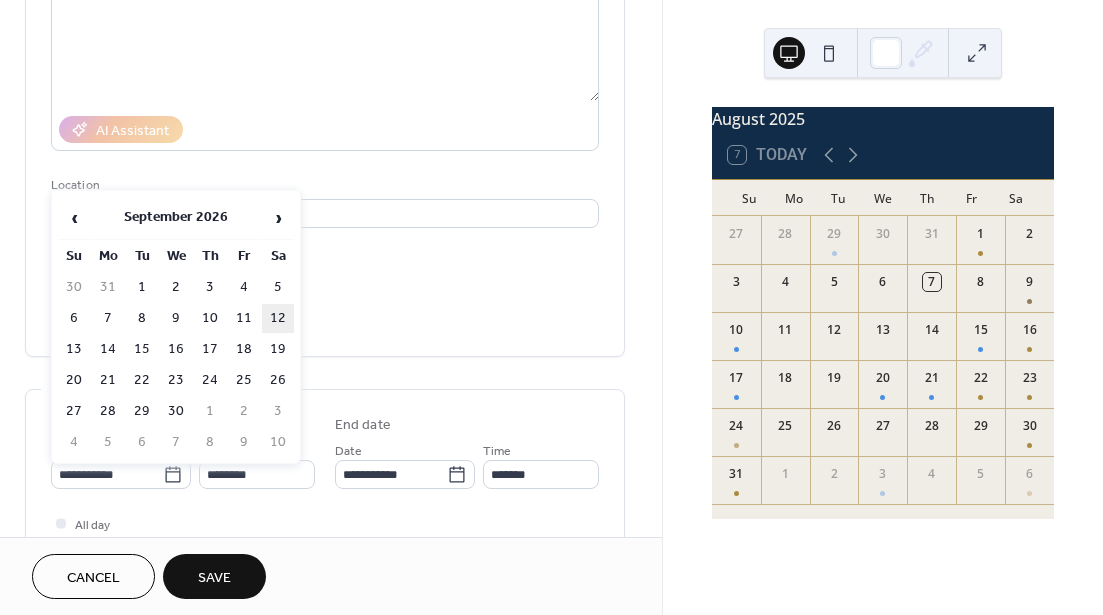 type on "**********" 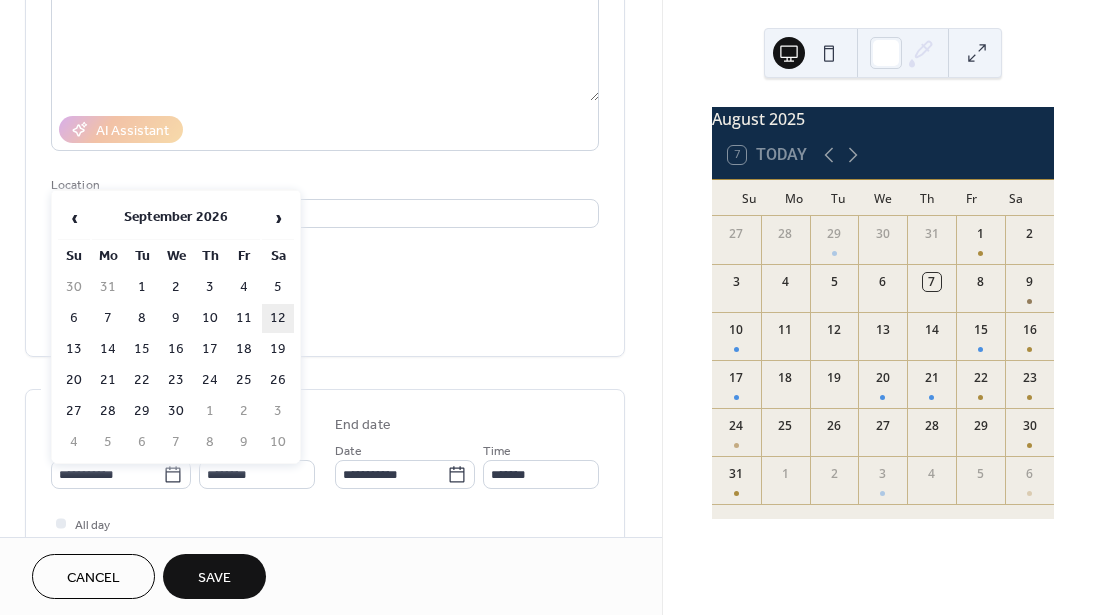 type on "**********" 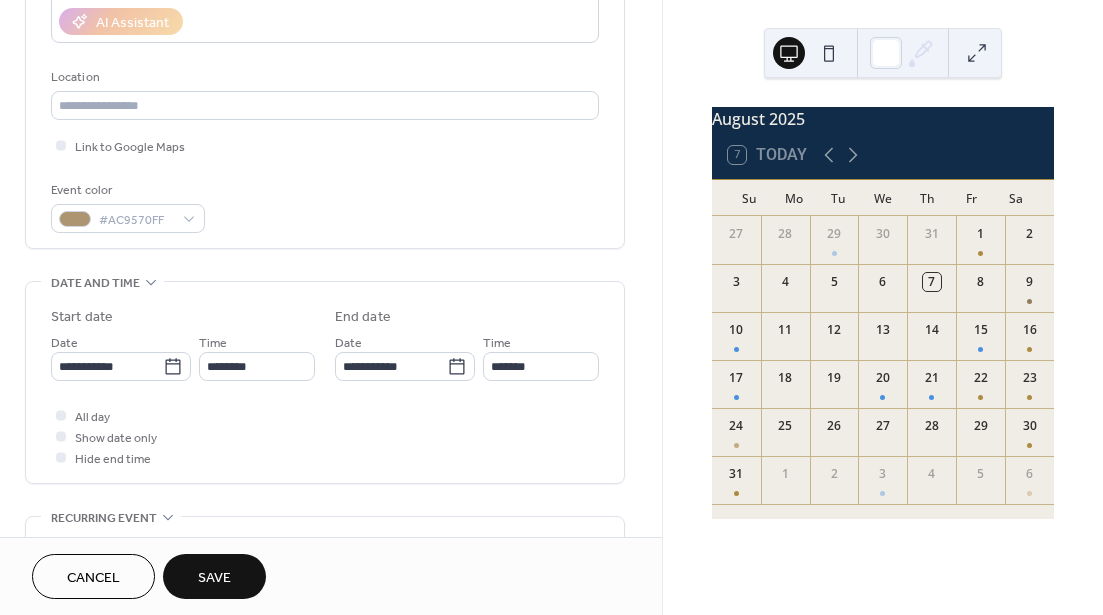 scroll, scrollTop: 425, scrollLeft: 0, axis: vertical 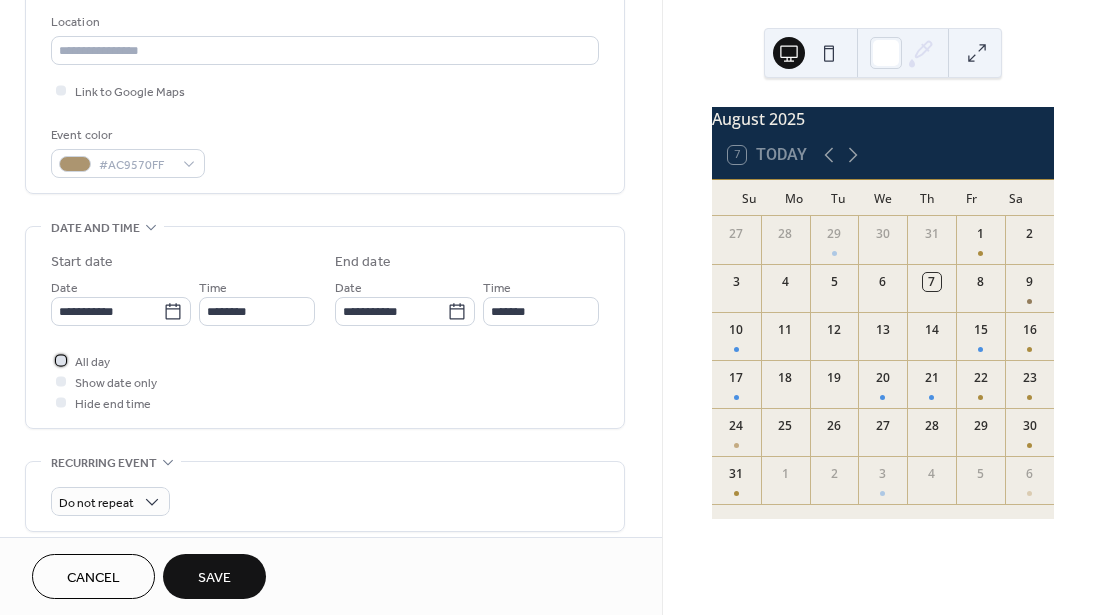 click on "All day" at bounding box center [92, 362] 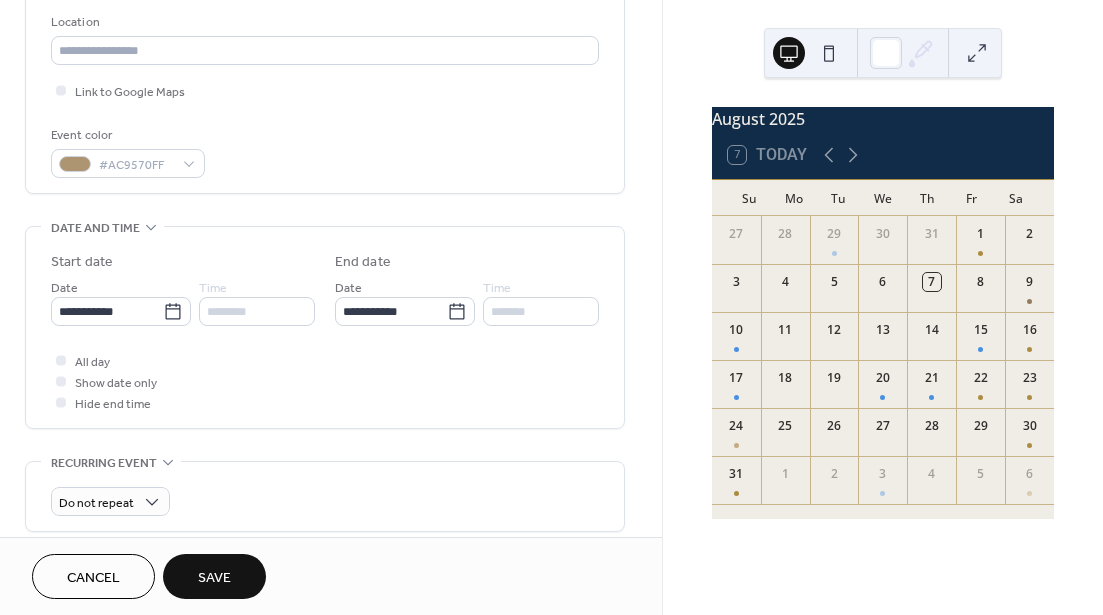 click on "Save" at bounding box center (214, 576) 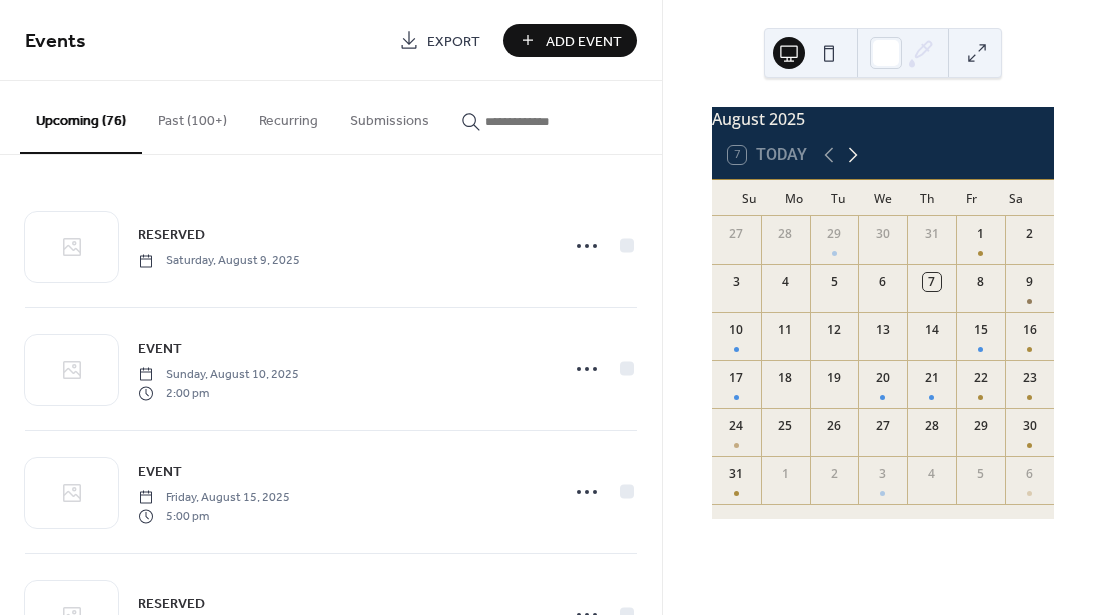 click 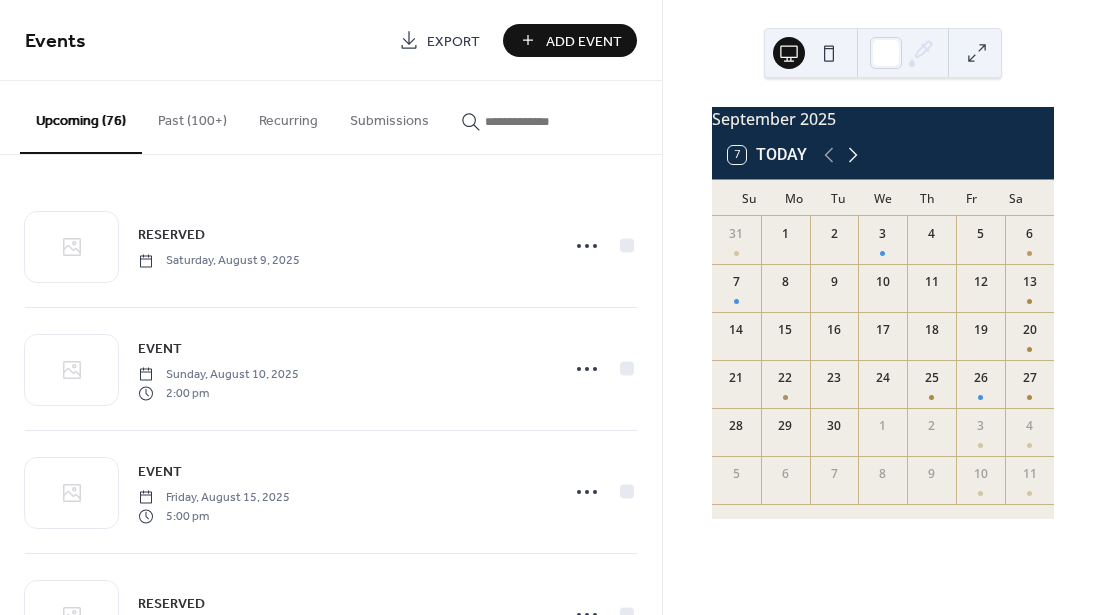 click 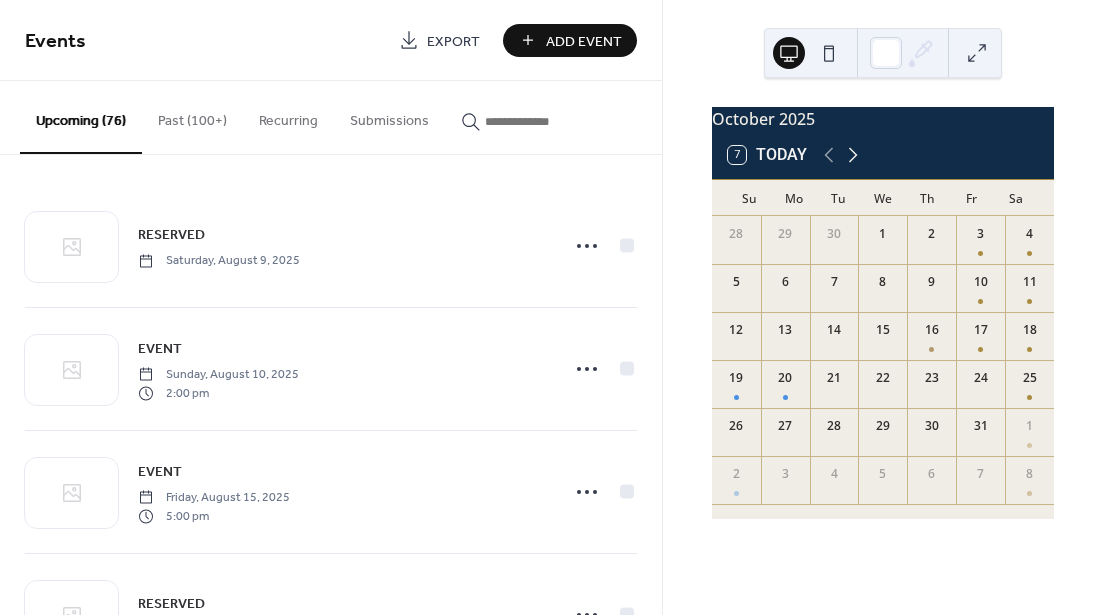 click 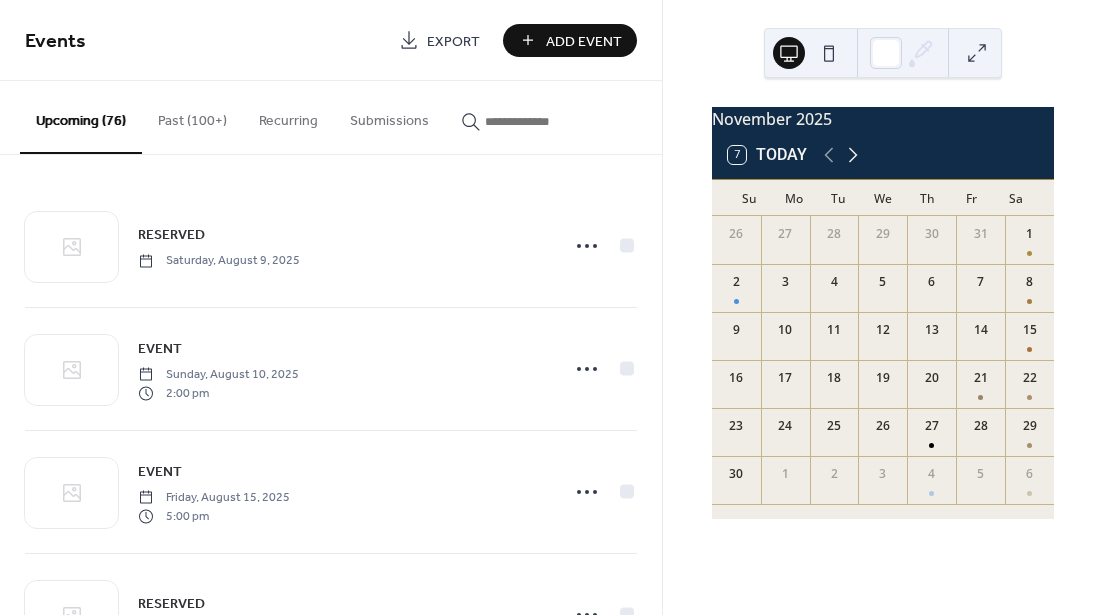 click 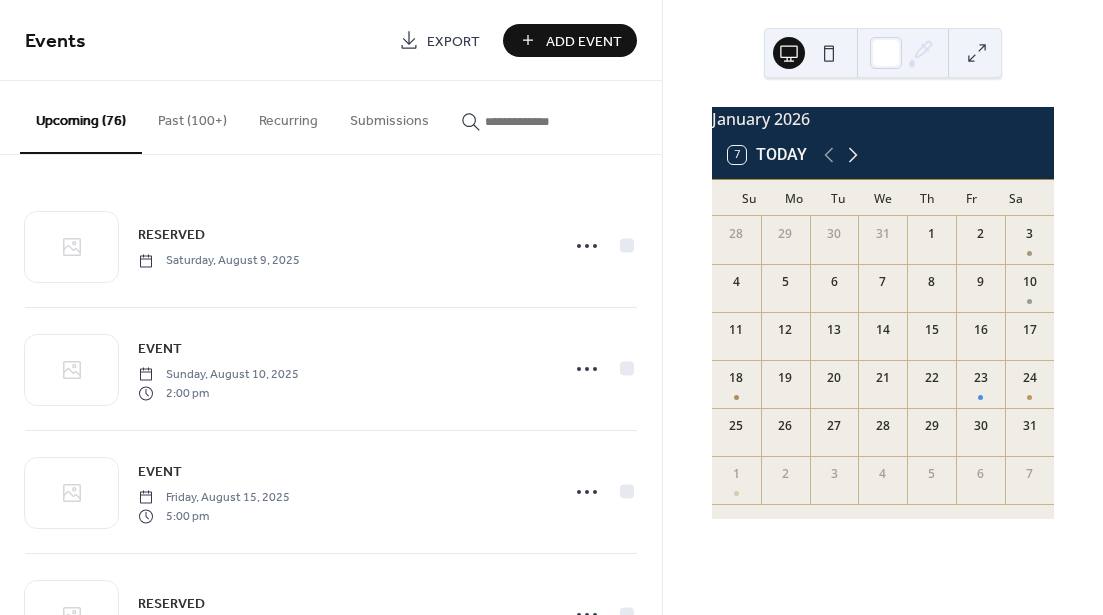 click 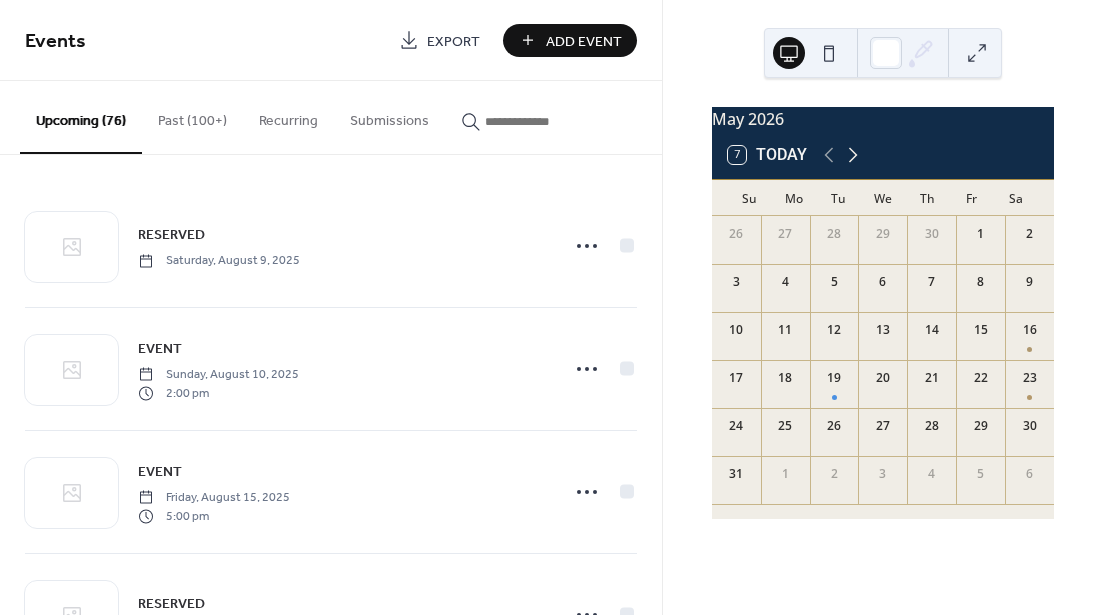 click 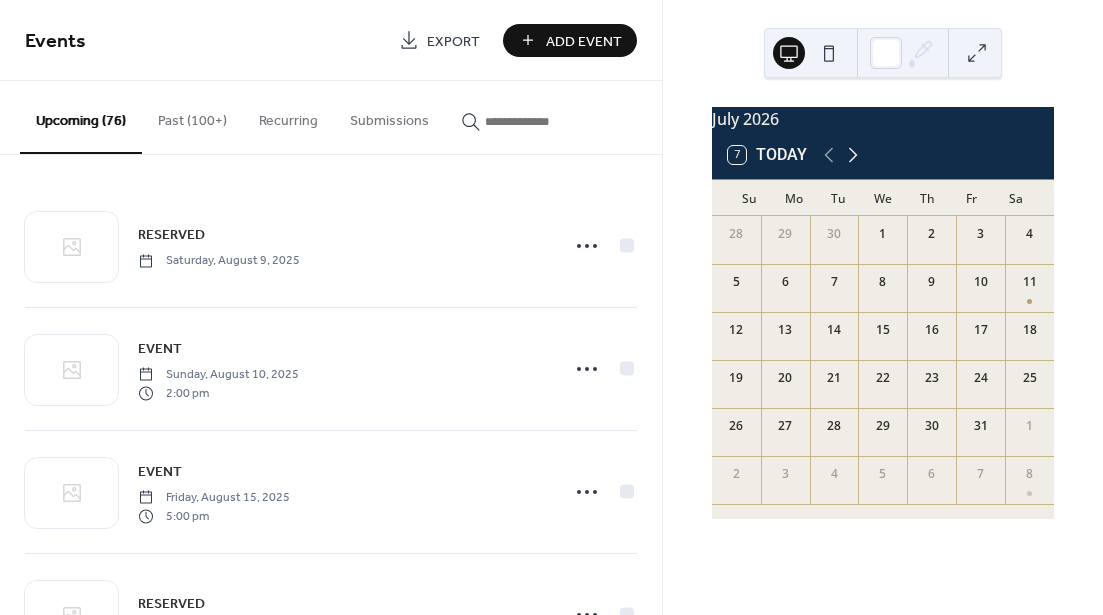 click 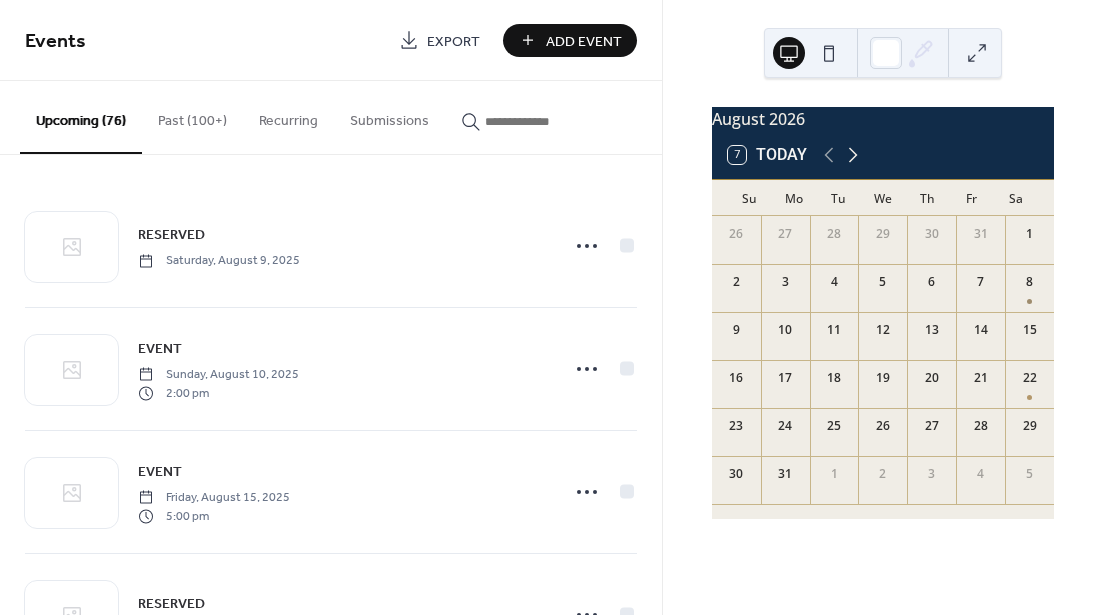 click 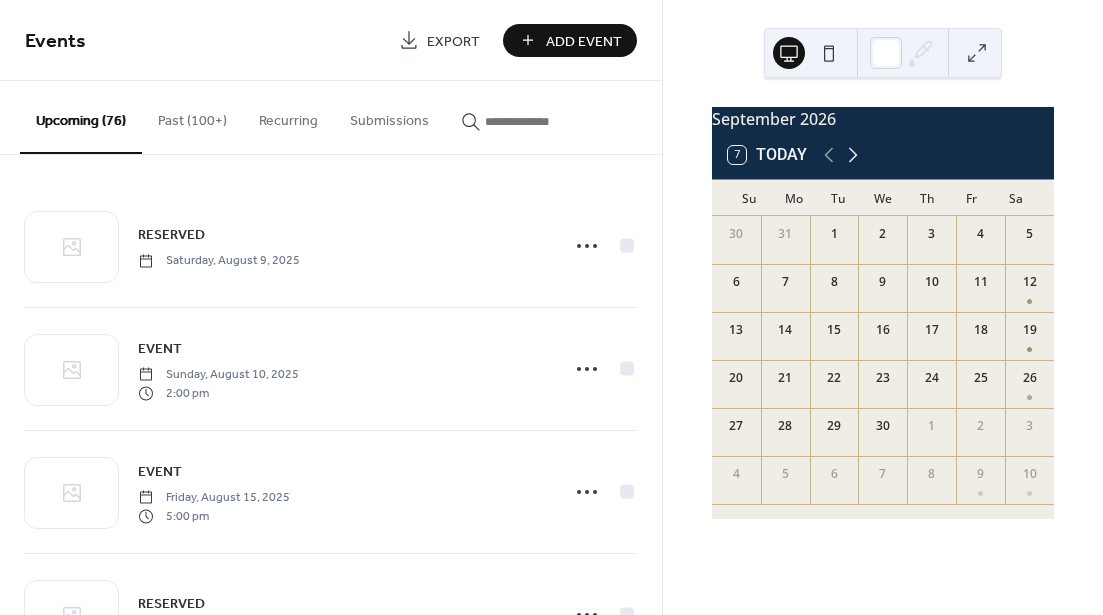 click 